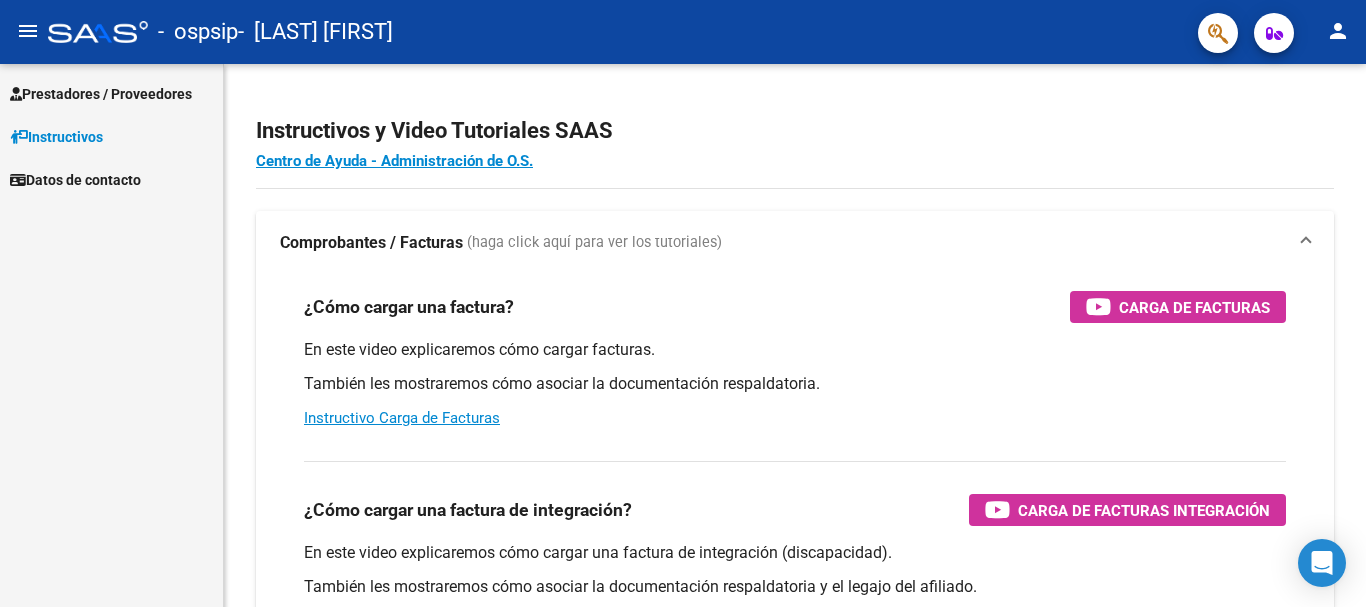 scroll, scrollTop: 0, scrollLeft: 0, axis: both 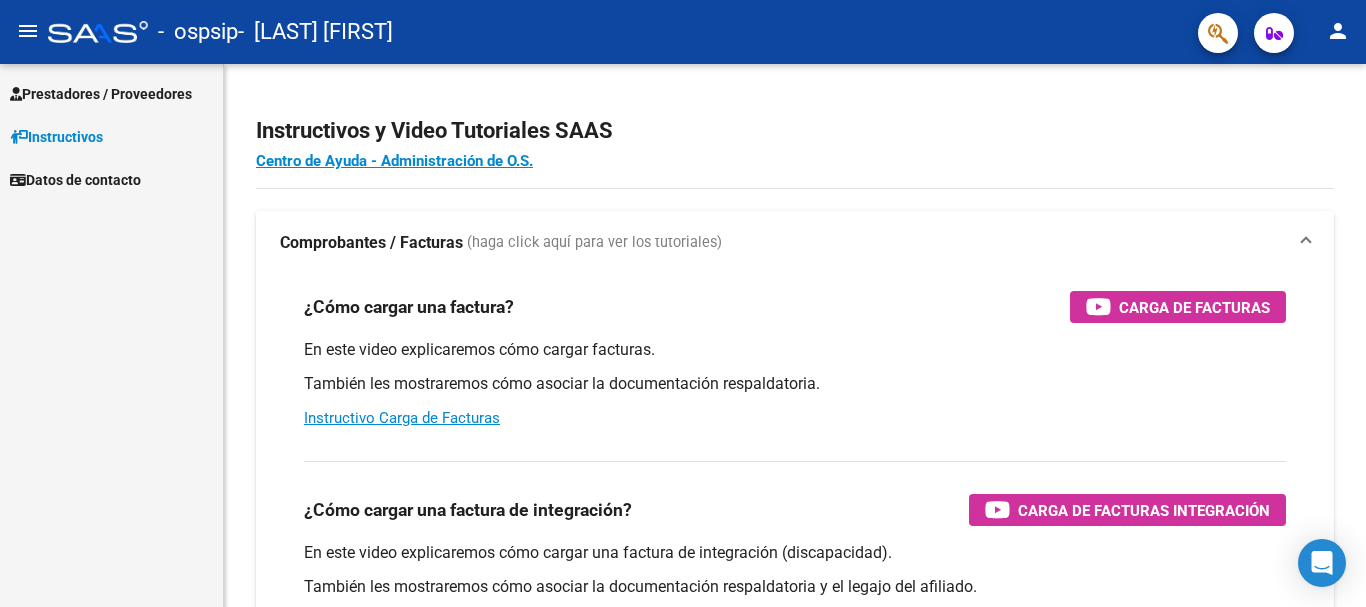 click on "Prestadores / Proveedores" at bounding box center (101, 94) 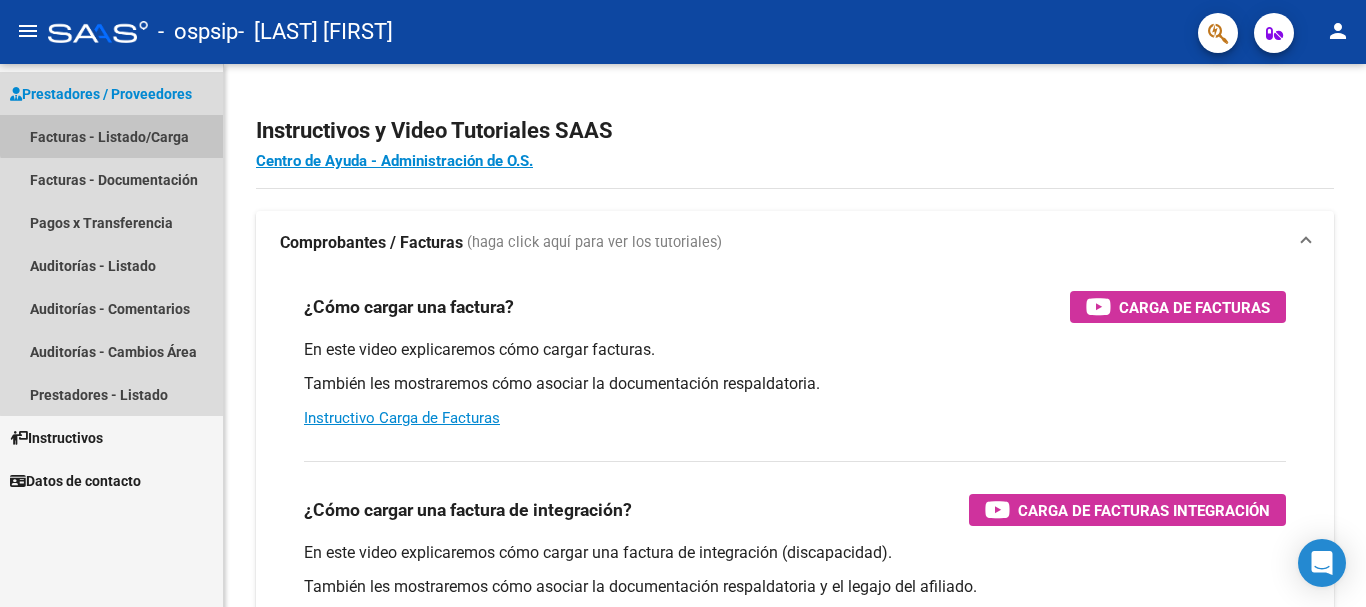 click on "Facturas - Listado/Carga" at bounding box center [111, 136] 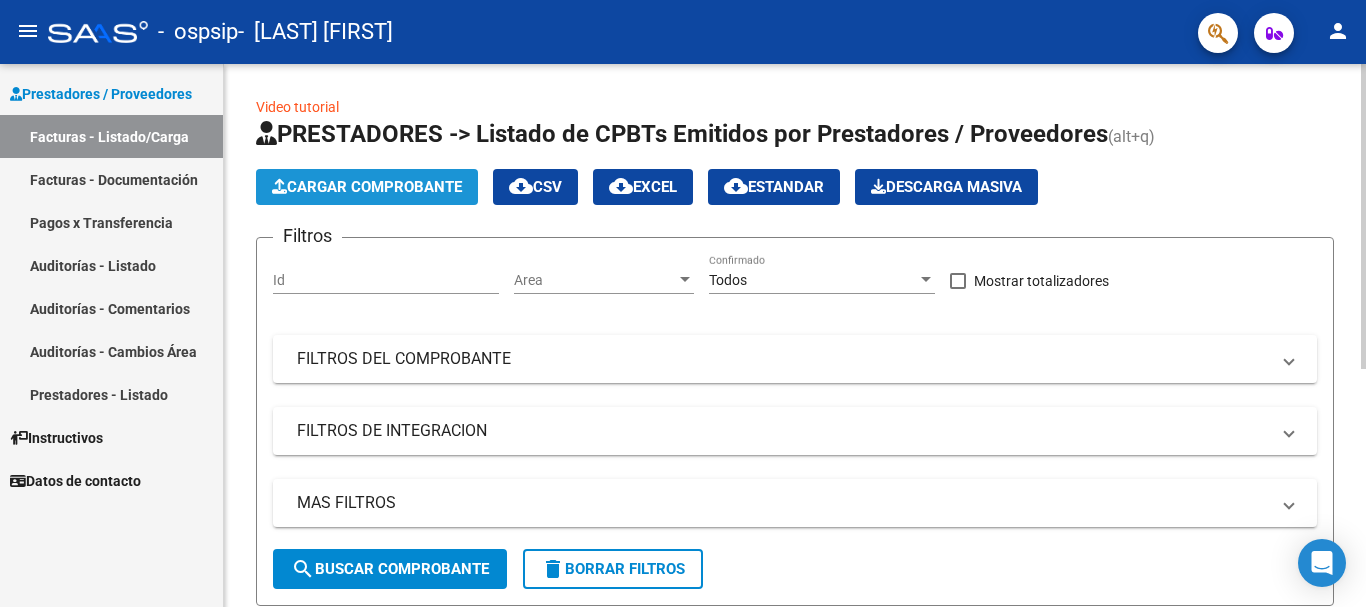 click on "Cargar Comprobante" 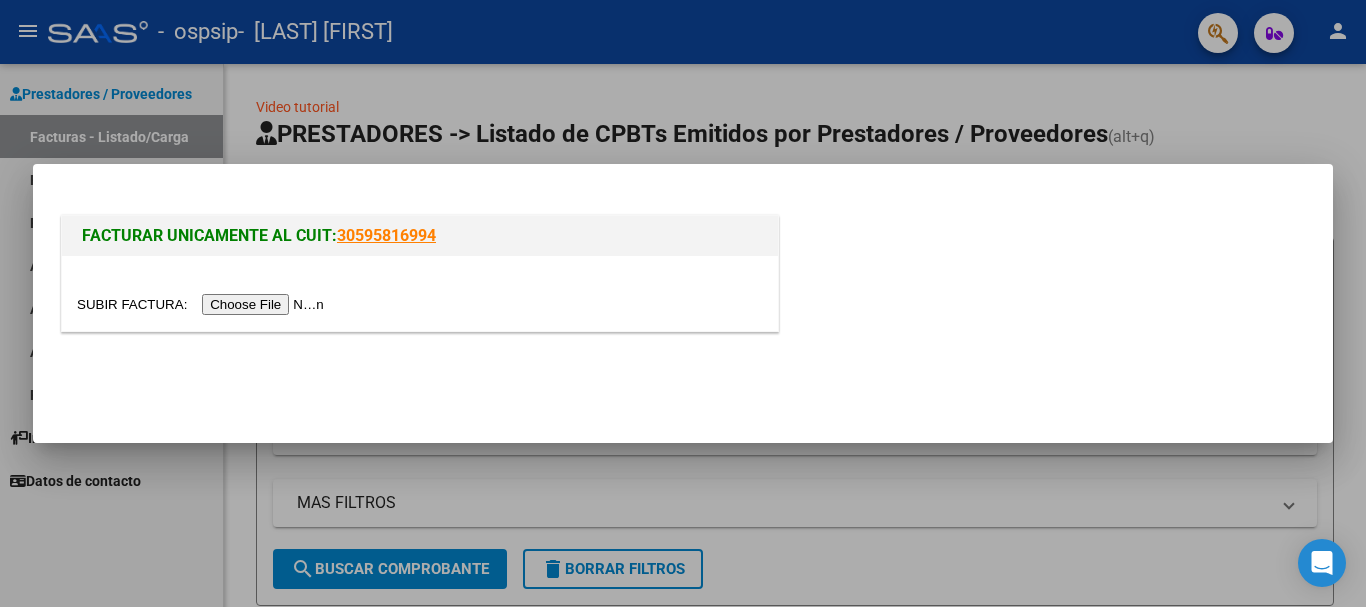 click at bounding box center (203, 304) 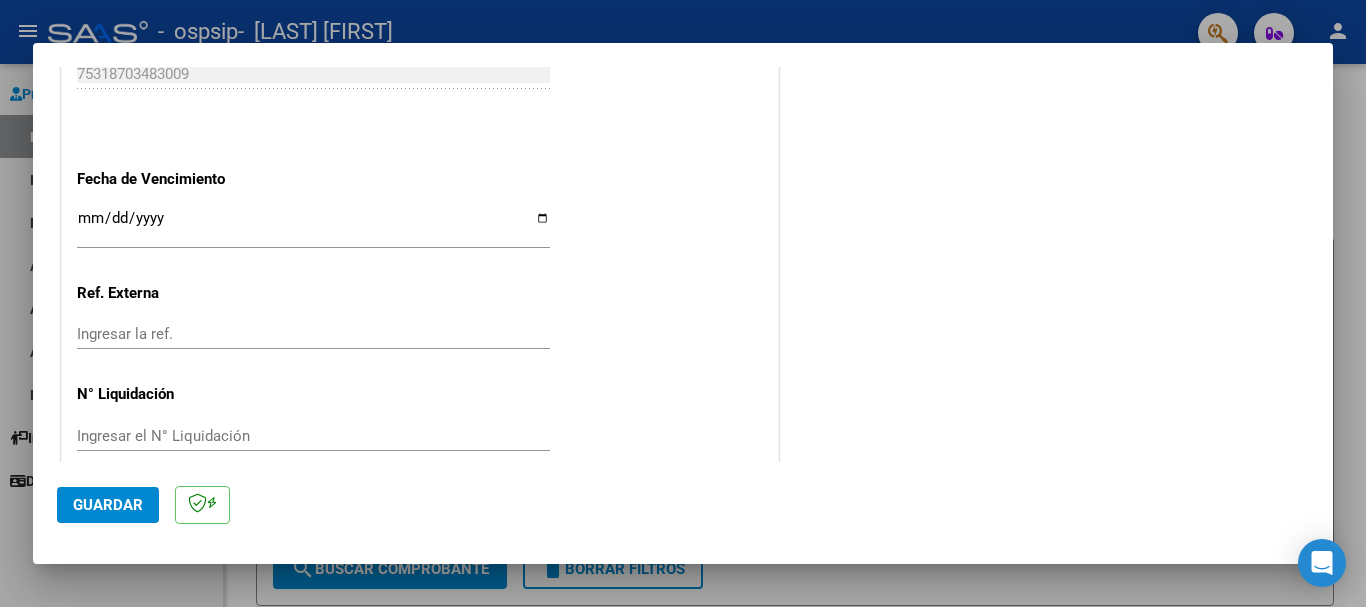 scroll, scrollTop: 1327, scrollLeft: 0, axis: vertical 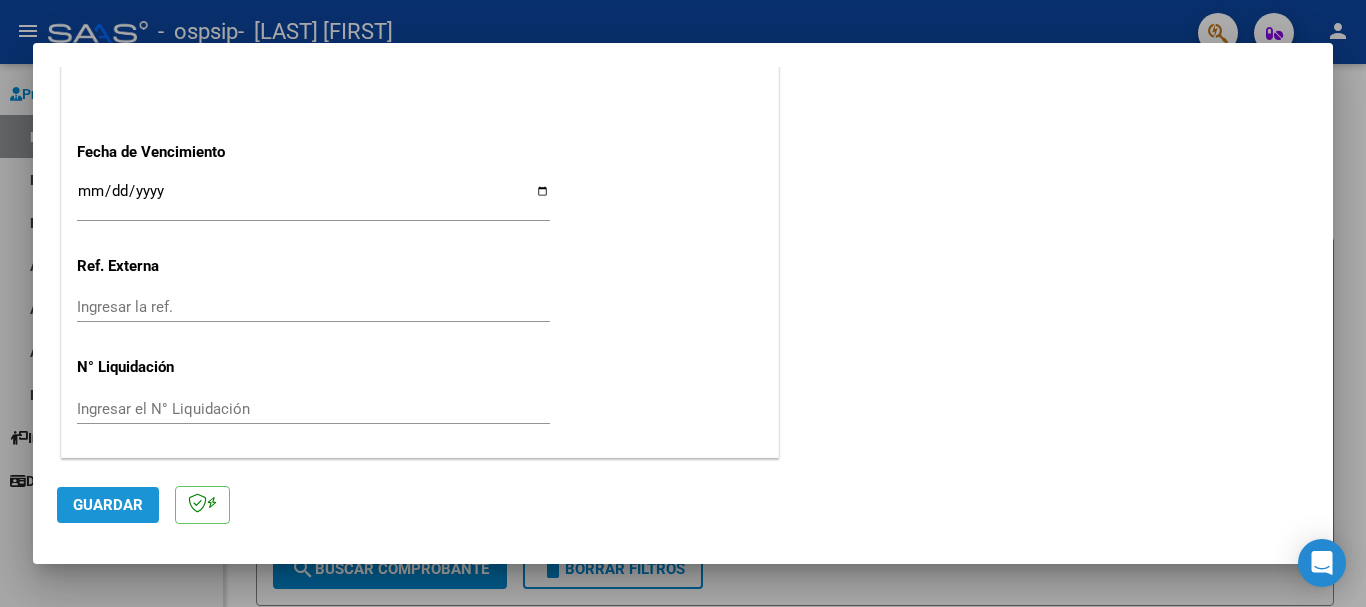 click on "Guardar" 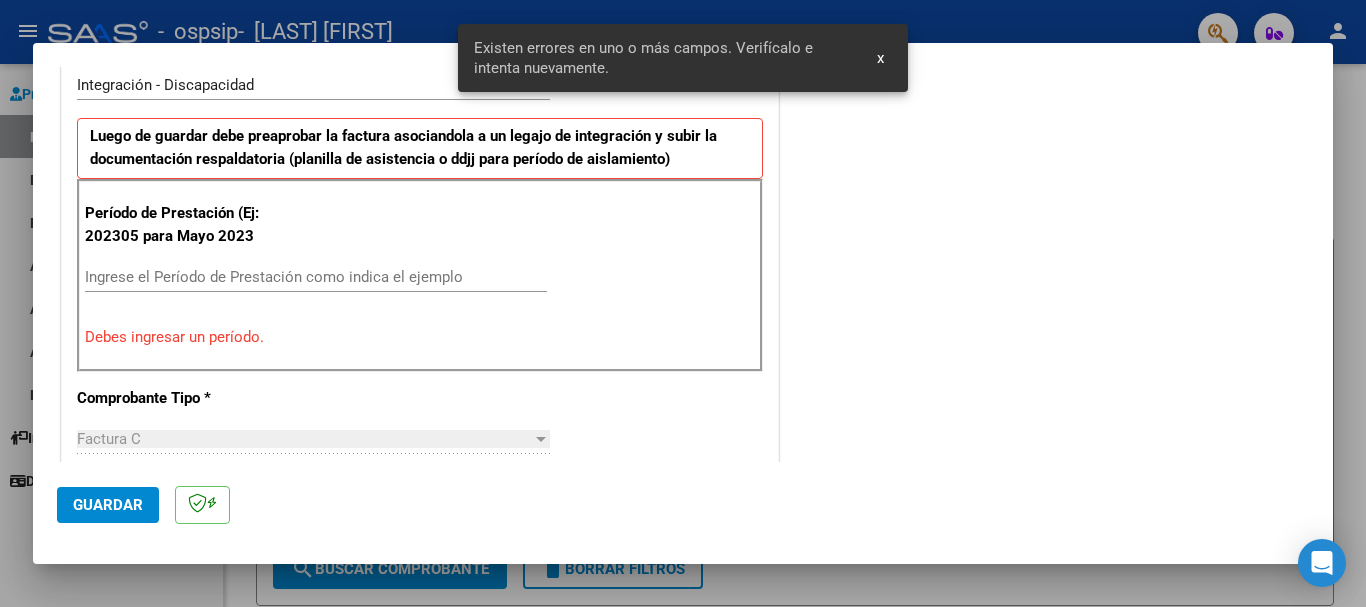 scroll, scrollTop: 462, scrollLeft: 0, axis: vertical 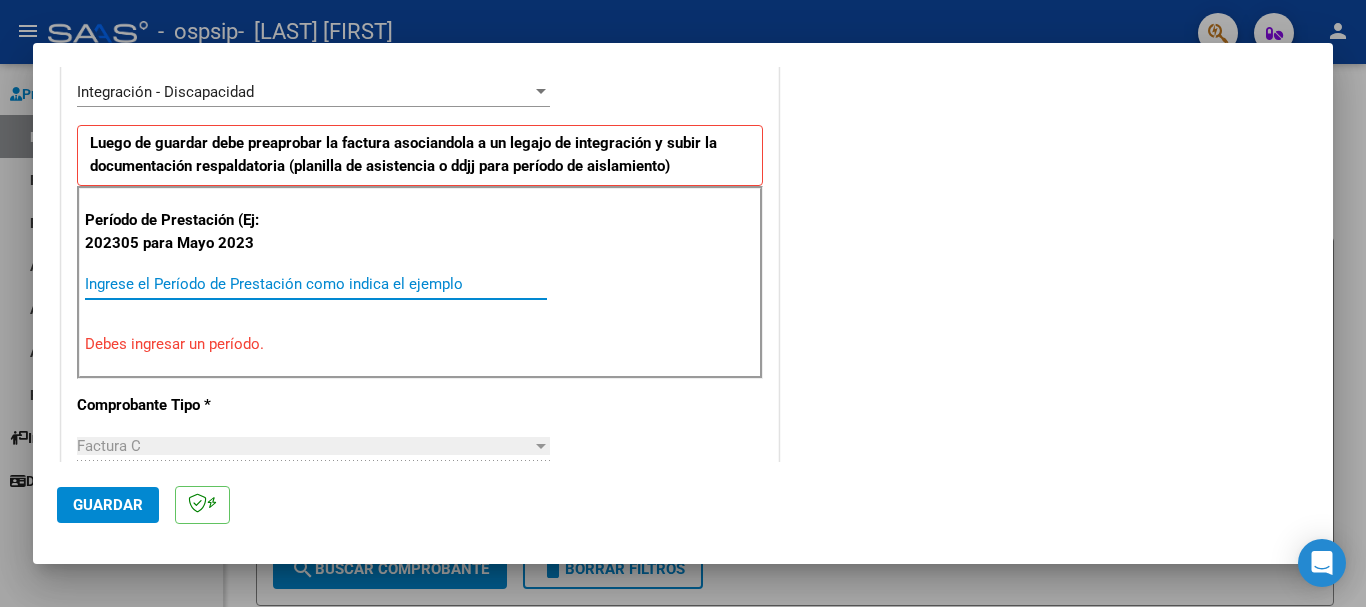 click on "Ingrese el Período de Prestación como indica el ejemplo" at bounding box center [316, 284] 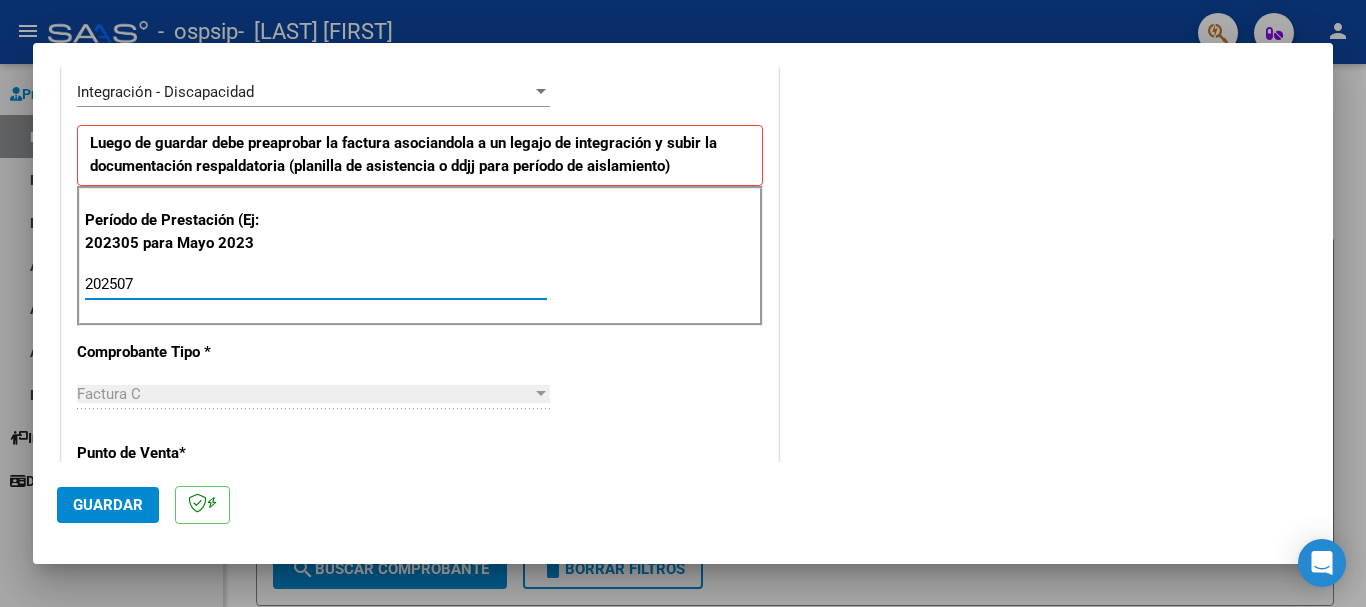 type on "202507" 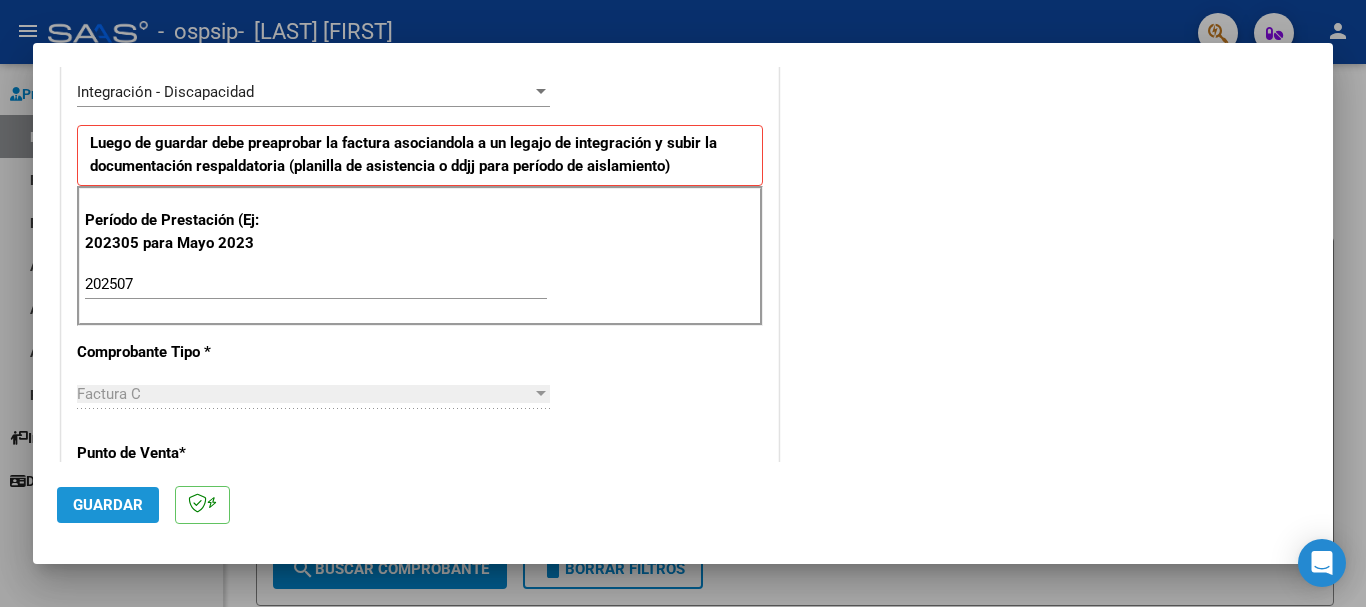 click on "Guardar" 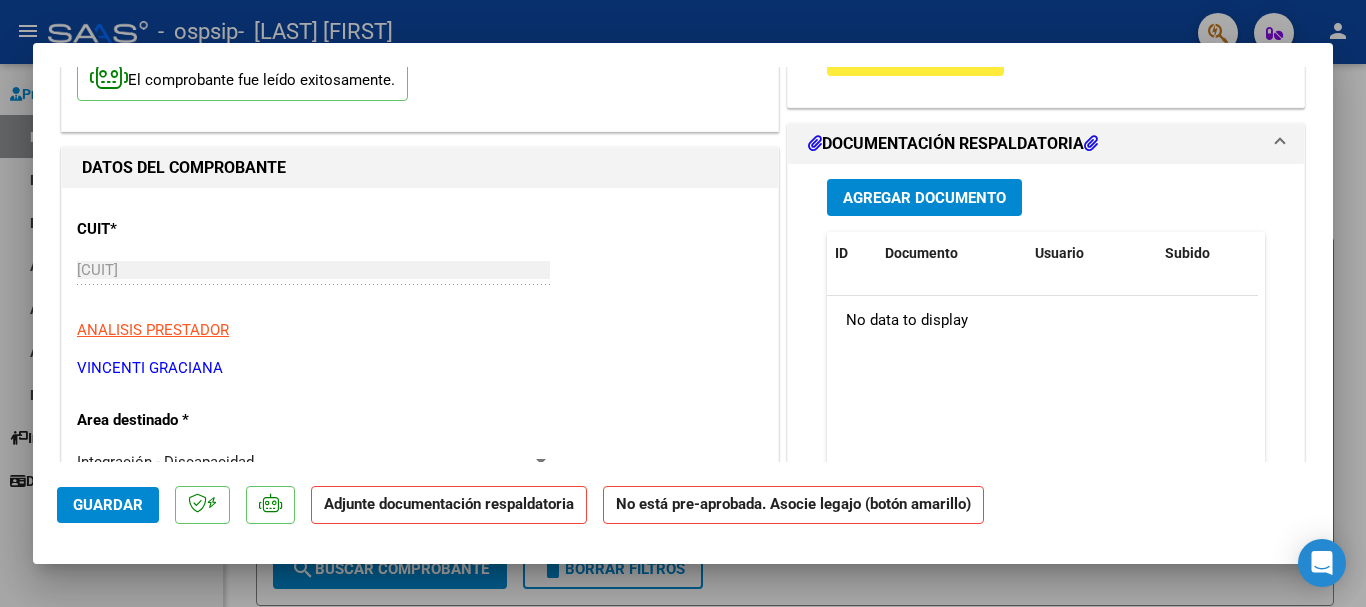 scroll, scrollTop: 0, scrollLeft: 0, axis: both 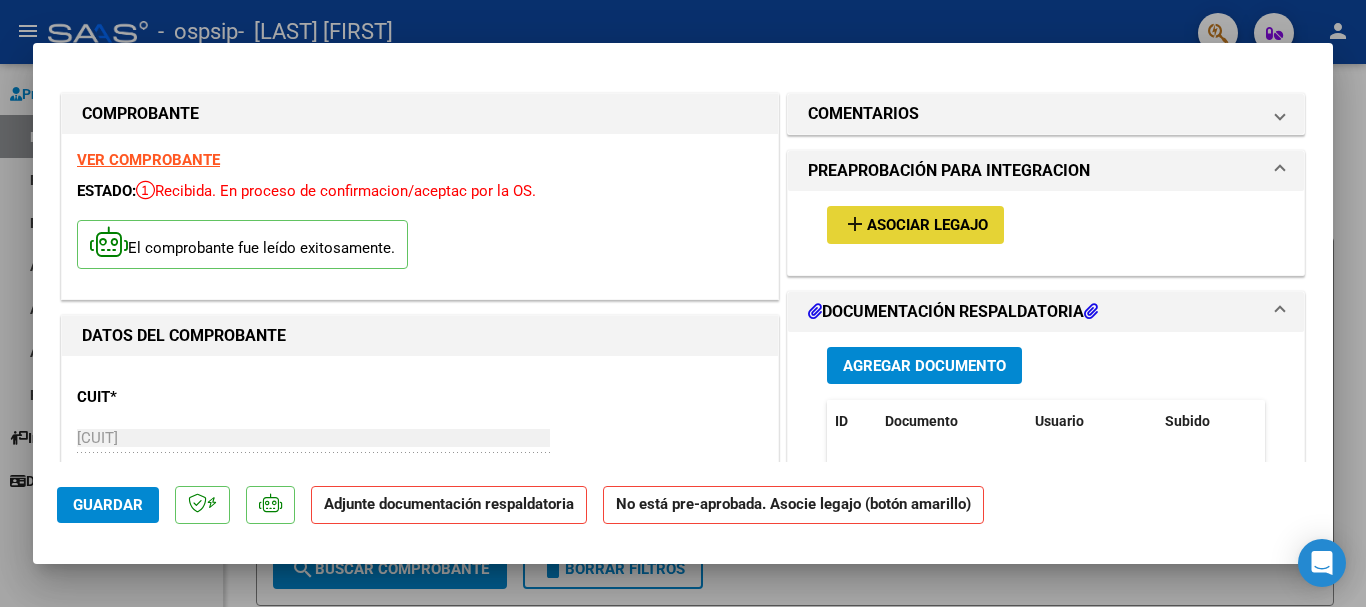 click on "Asociar Legajo" at bounding box center (927, 226) 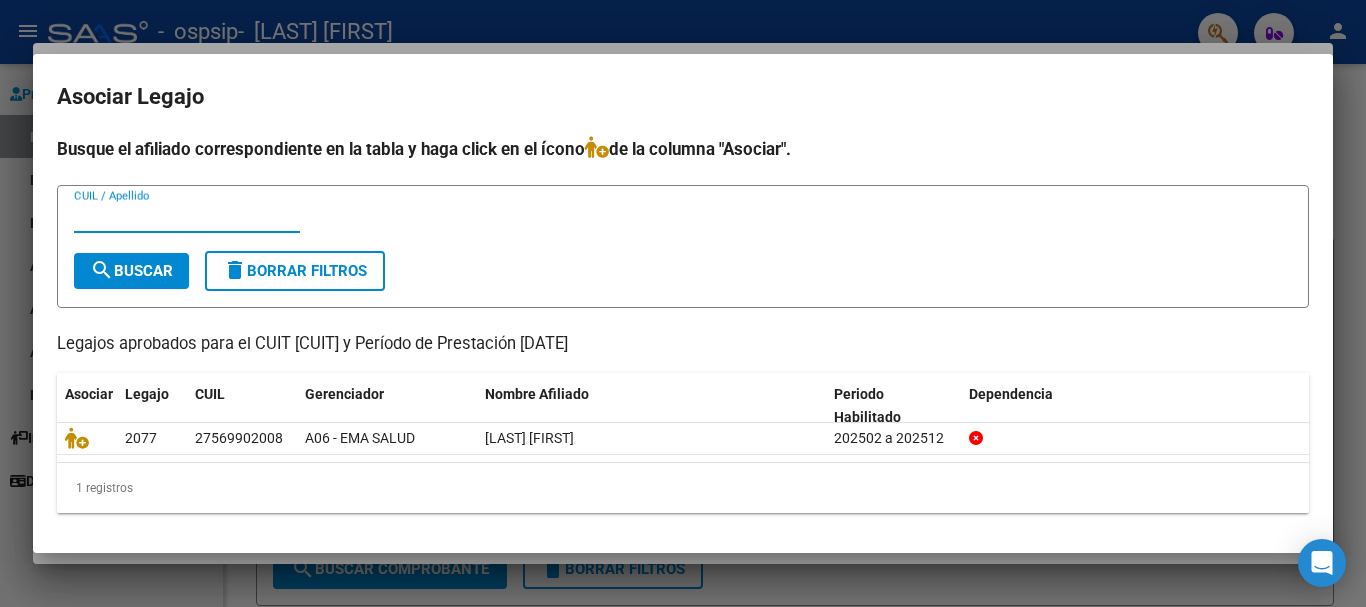 click on "CUIL / Apellido" at bounding box center [187, 217] 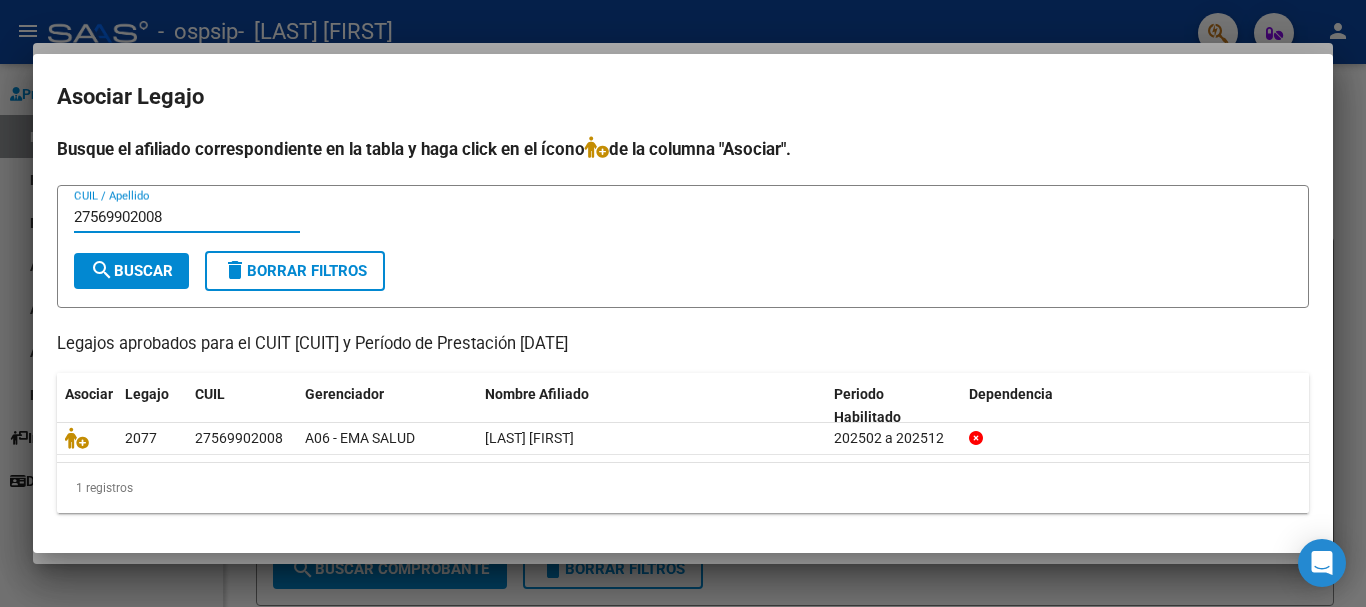 type on "27569902008" 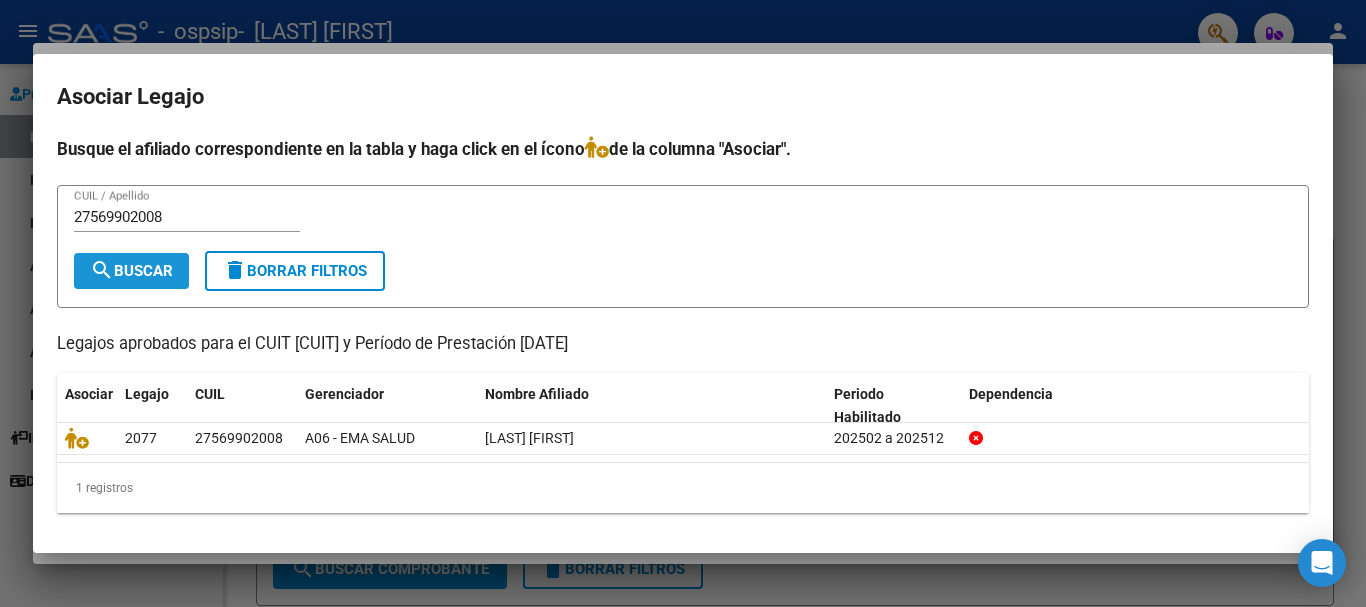 click on "search  Buscar" at bounding box center (131, 271) 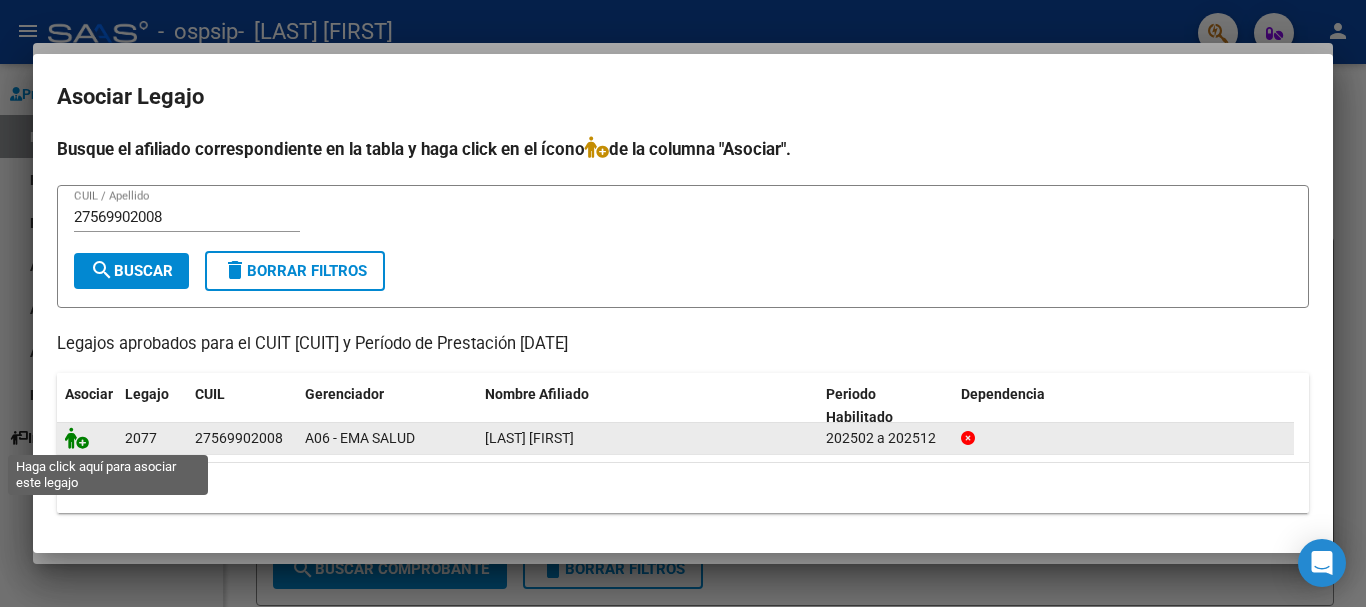 click 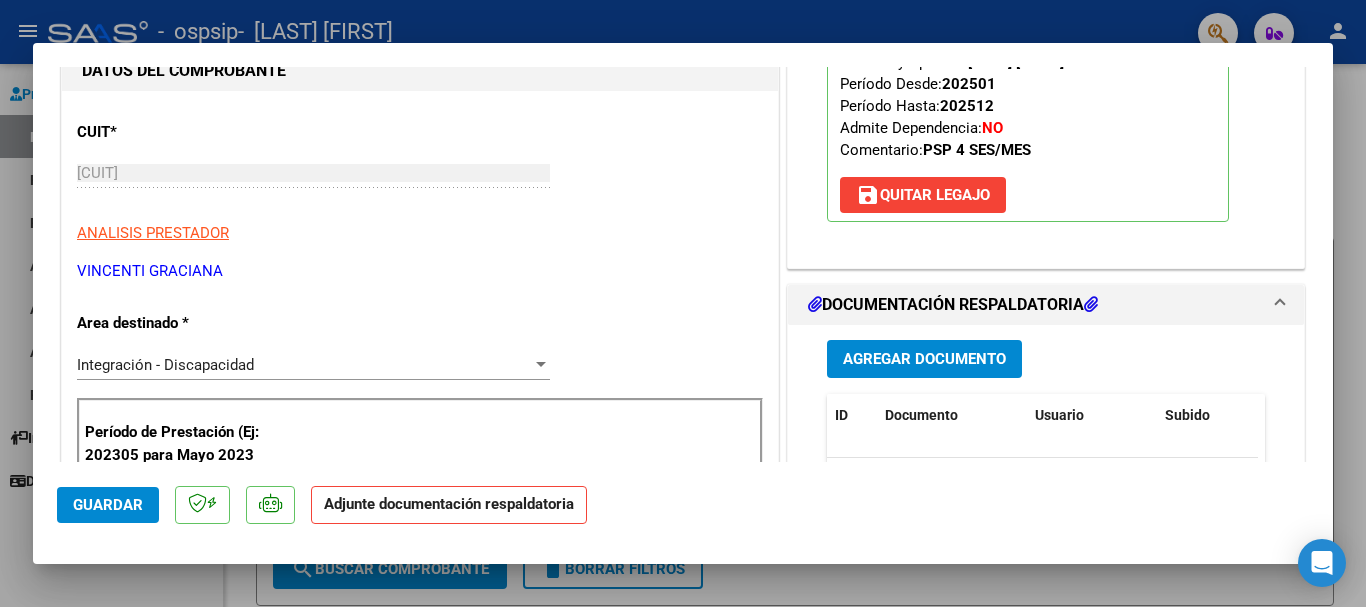 scroll, scrollTop: 300, scrollLeft: 0, axis: vertical 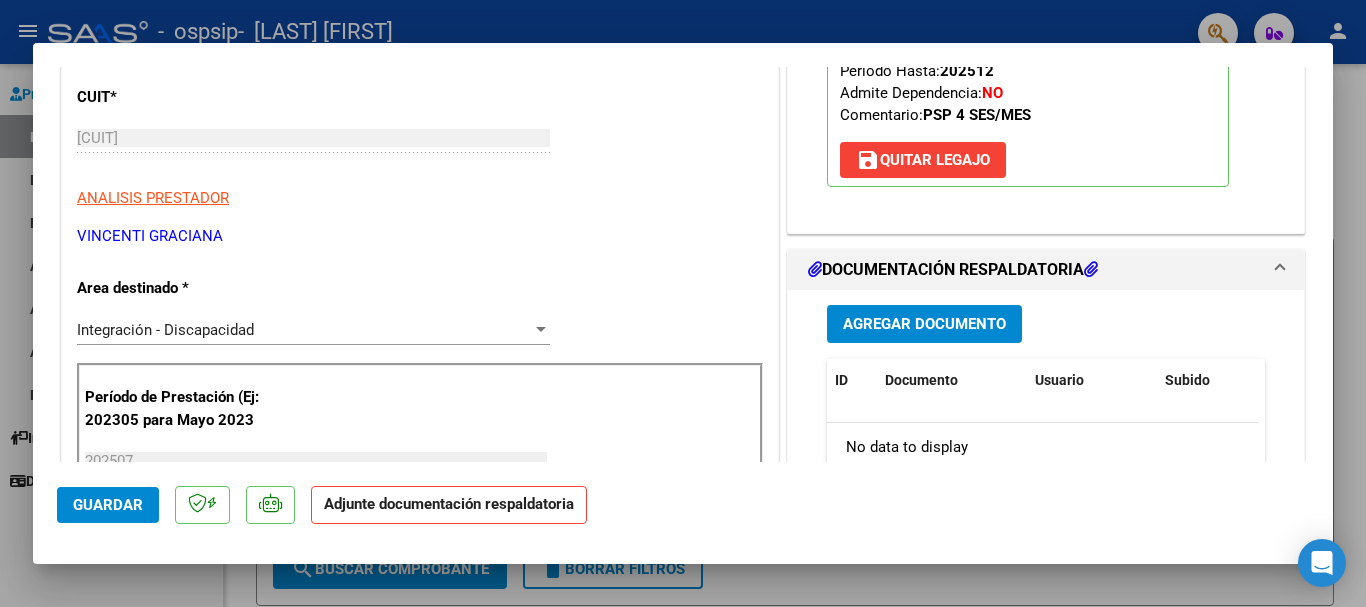 click on "Agregar Documento" at bounding box center (924, 323) 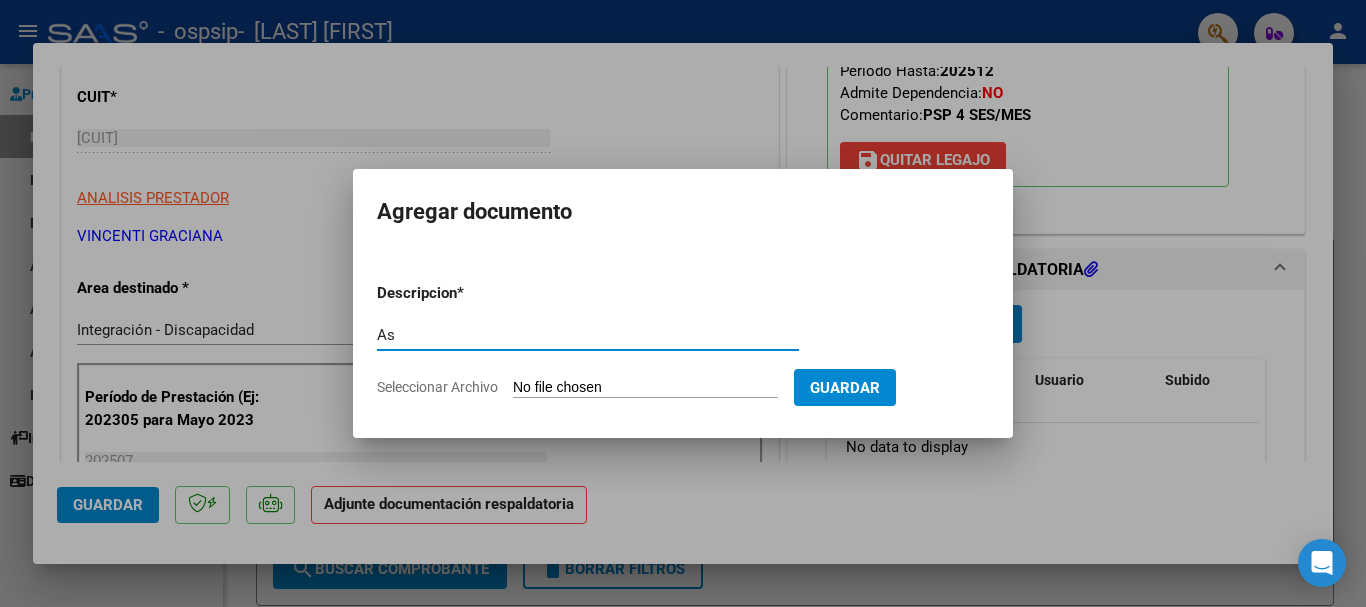 type on "A" 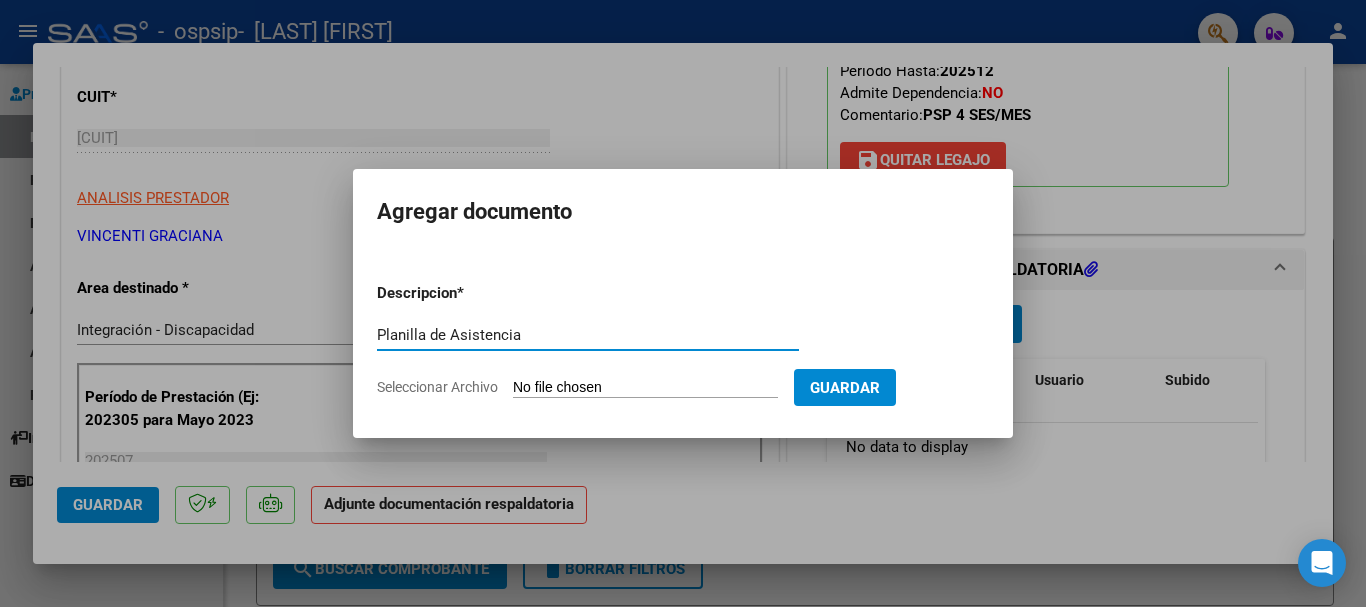 type on "Planilla de Asistencia" 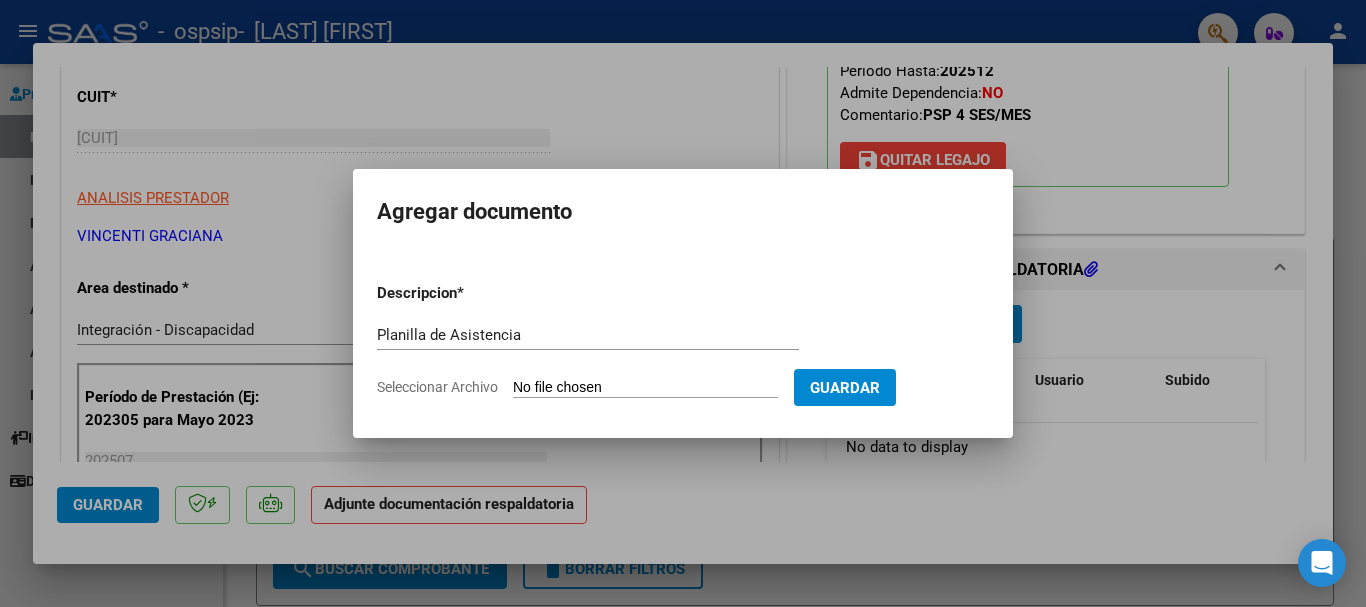 type on "C:\fakepath\Asistencia [LAST] [DATE].pdf" 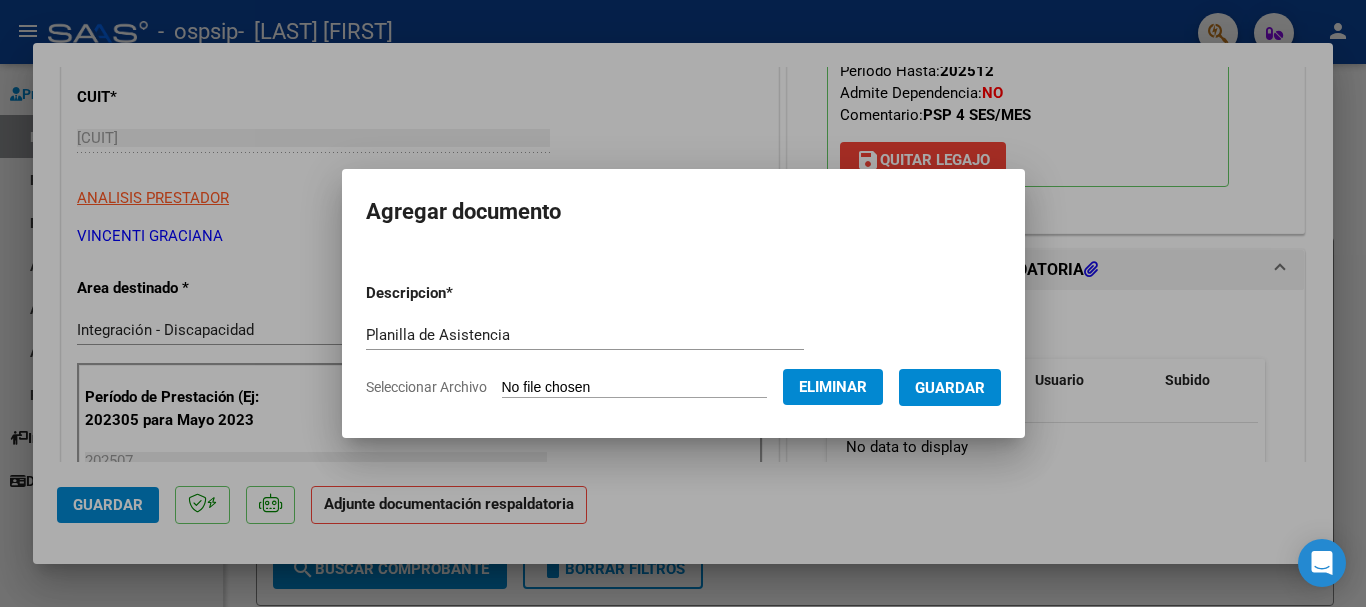 click on "Guardar" at bounding box center [950, 388] 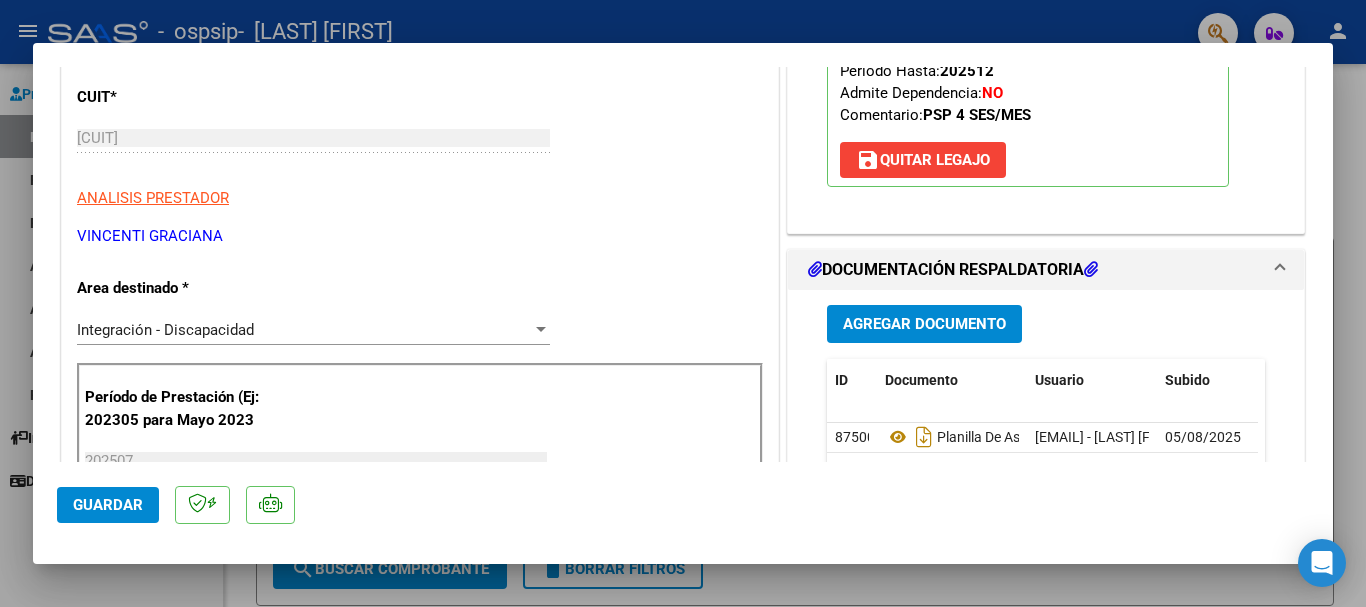 click on "COMPROBANTE VER COMPROBANTE       ESTADO:   Recibida. En proceso de confirmacion/aceptac por la OS.     El comprobante fue leído exitosamente.  DATOS DEL COMPROBANTE CUIT  *   [CUIT] Ingresar CUIT  ANALISIS PRESTADOR  [LAST] [FIRST]  ARCA Padrón  Area destinado * Integración - Discapacidad Seleccionar Area Período de Prestación (Ej: 202305 para Mayo 2023    [DATE] Ingrese el Período de Prestación como indica el ejemplo   Una vez que se asoció a un legajo aprobado no se puede cambiar el período de prestación.   Comprobante Tipo * Factura C Seleccionar Tipo Punto de Venta  *   [NUMBER] Ingresar el Nro.  Número  *   [NUMBER] Ingresar el Nro.  Monto  *   $ 49.482,44 Ingresar el monto  Fecha del Cpbt.  *   [DATE] Ingresar la fecha  CAE / CAEA (no ingrese CAI)    [NUMBER] Ingresar el CAE o CAEA (no ingrese CAI)  Fecha de Vencimiento    Ingresar la fecha  Ref. Externa    Ingresar la ref.  N° Liquidación    Ingresar el N° Liquidación  COMENTARIOS Comentarios del Prestador / Gerenciador:  ID" at bounding box center (683, 303) 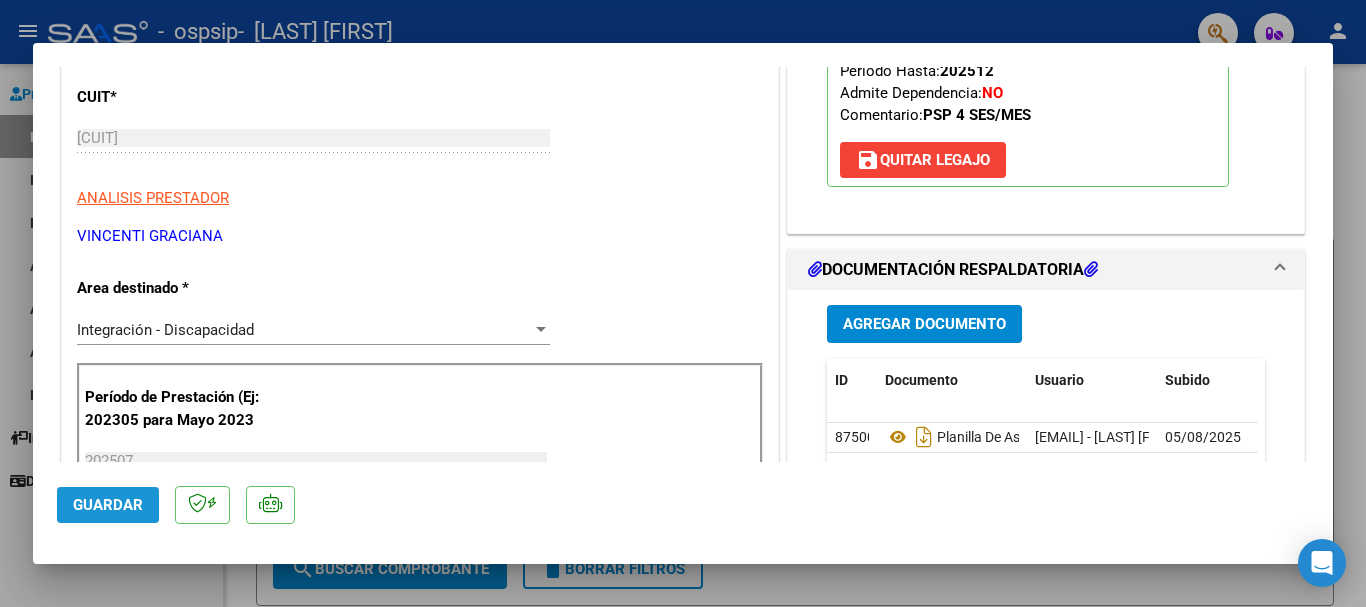 click on "Guardar" 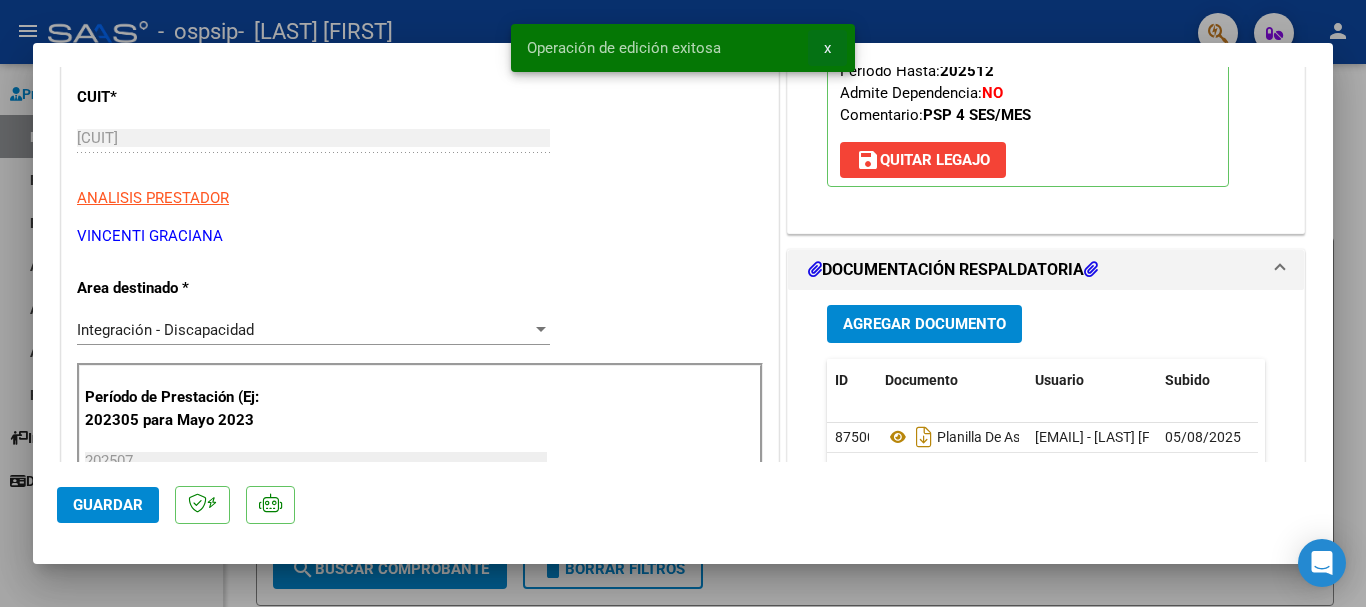 click on "x" at bounding box center (827, 48) 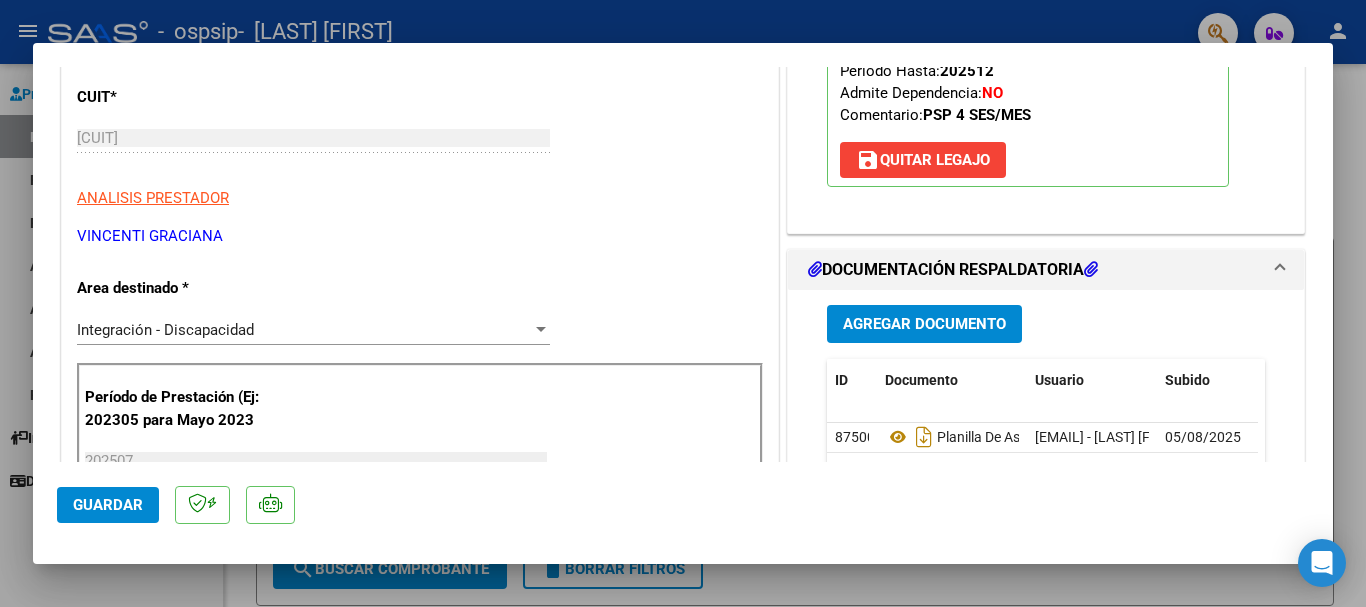 click at bounding box center [683, 303] 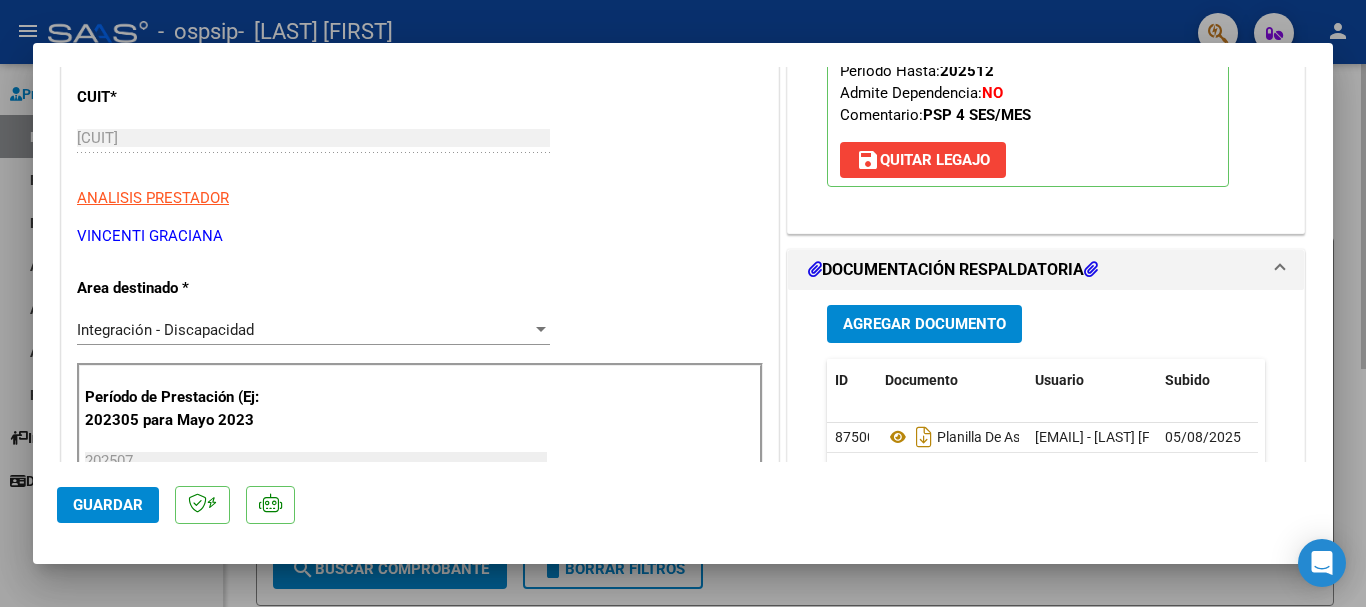 type 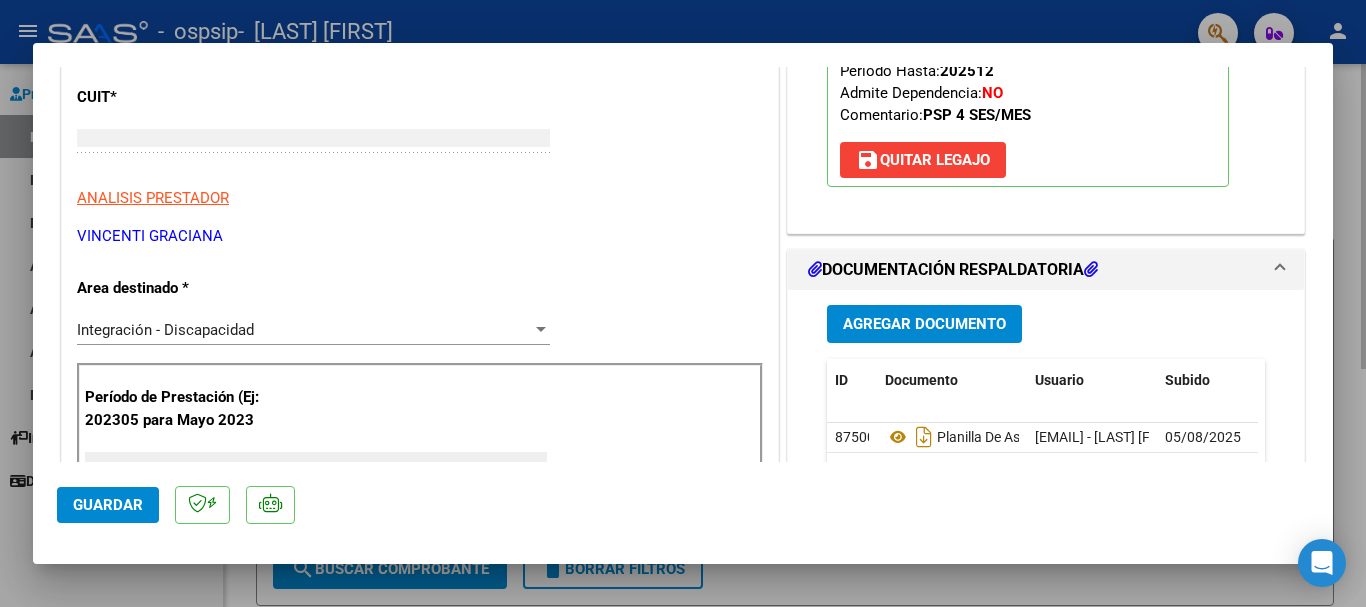type 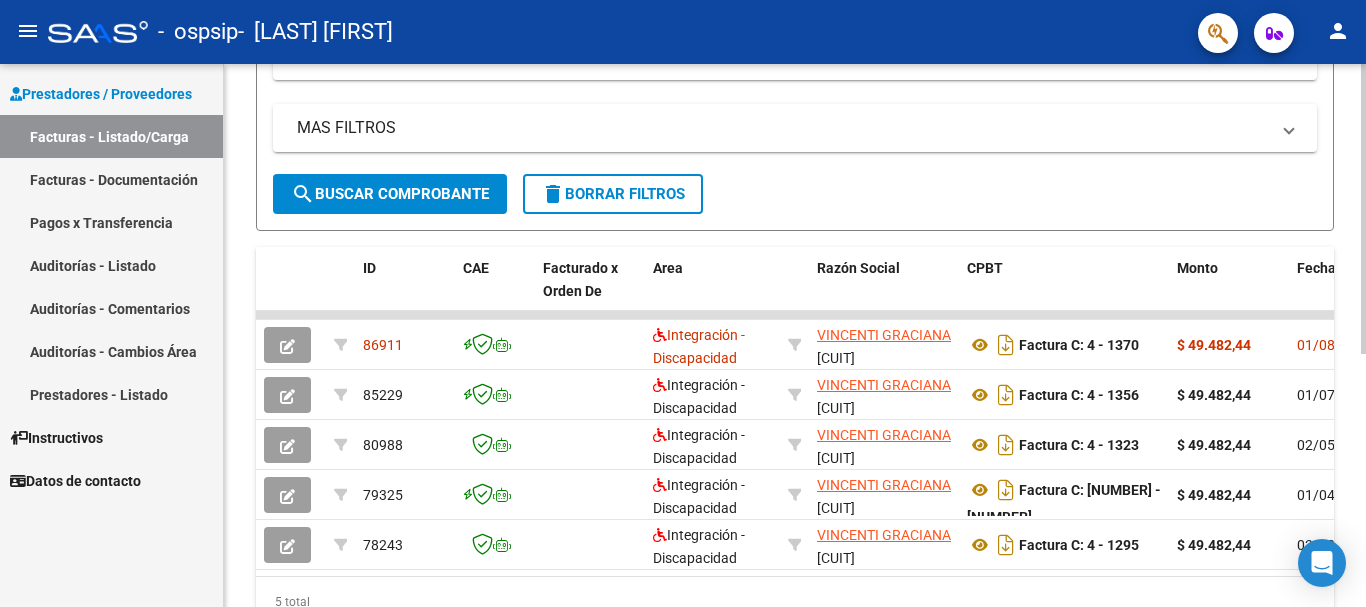 scroll, scrollTop: 475, scrollLeft: 0, axis: vertical 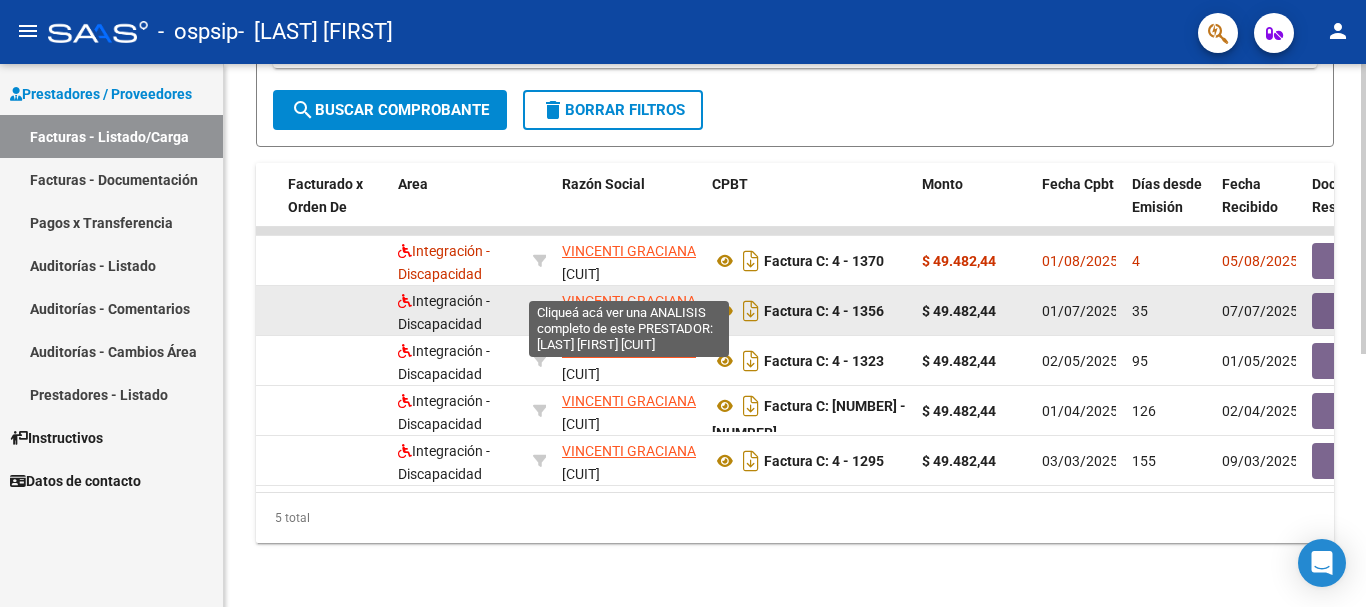 click on "VINCENTI GRACIANA" 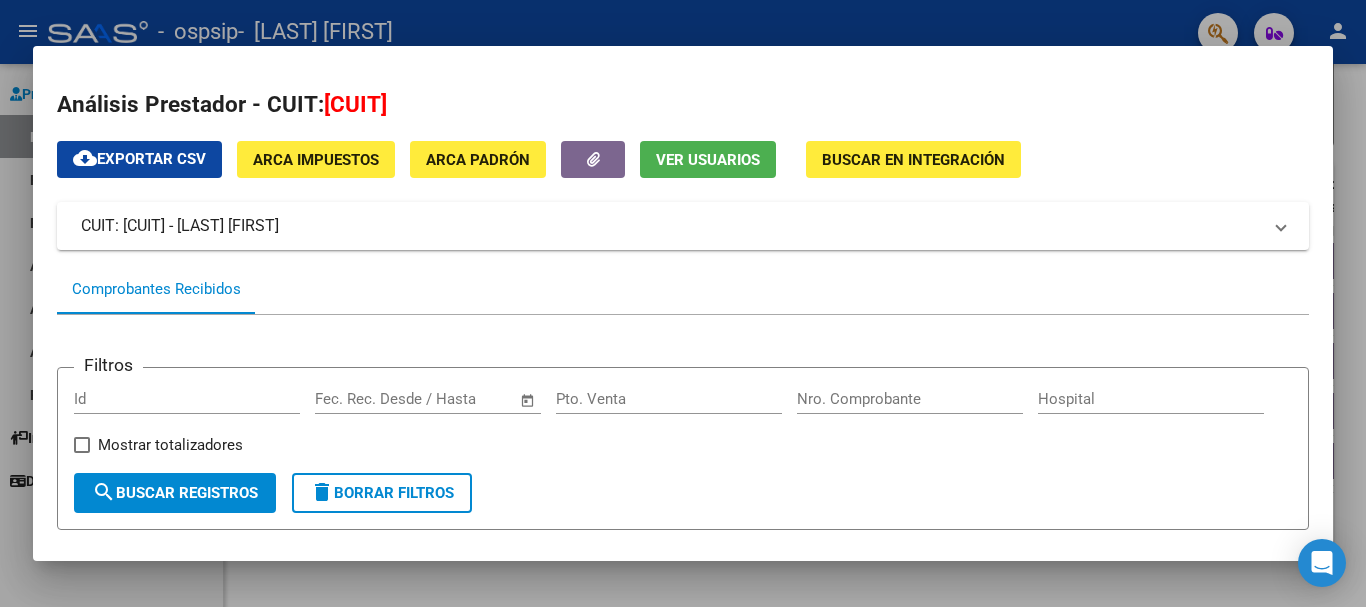 click at bounding box center (683, 303) 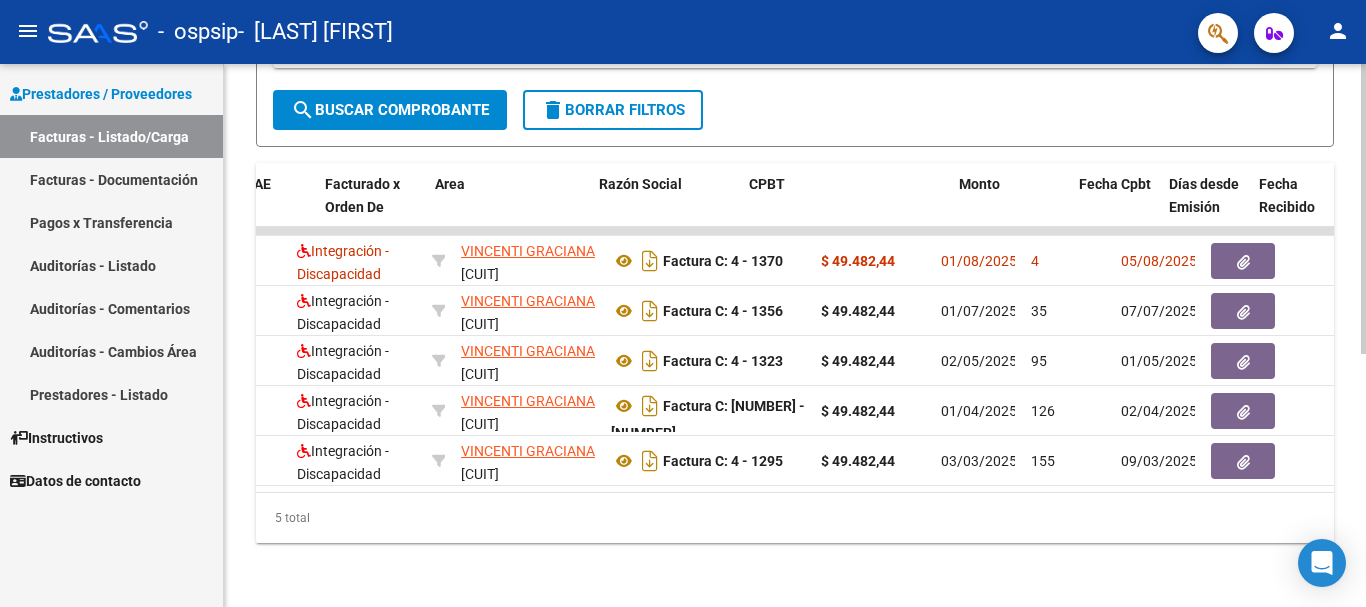 scroll, scrollTop: 0, scrollLeft: 218, axis: horizontal 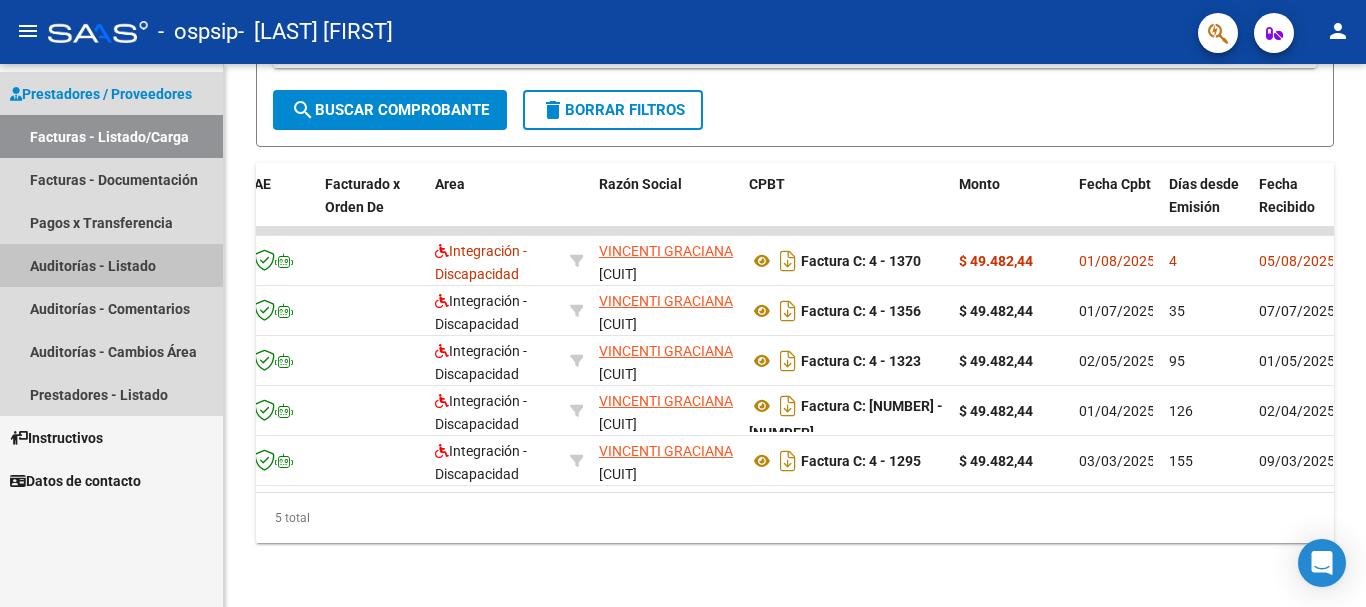 click on "Auditorías - Listado" at bounding box center (111, 265) 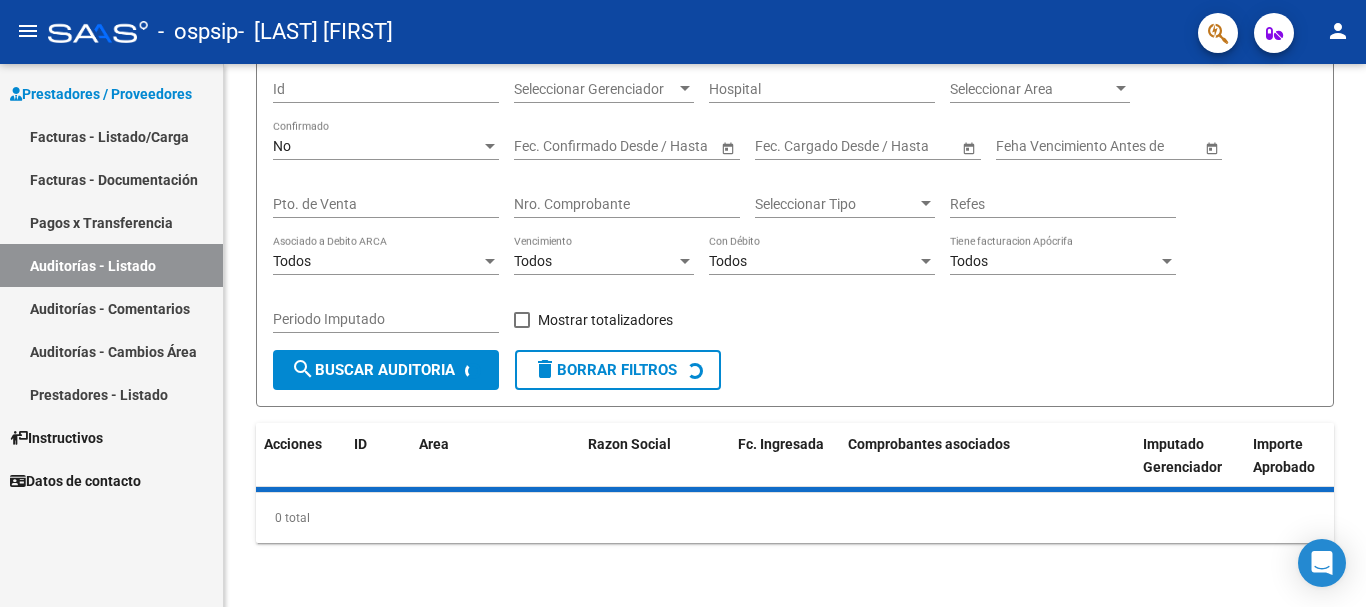 scroll, scrollTop: 0, scrollLeft: 0, axis: both 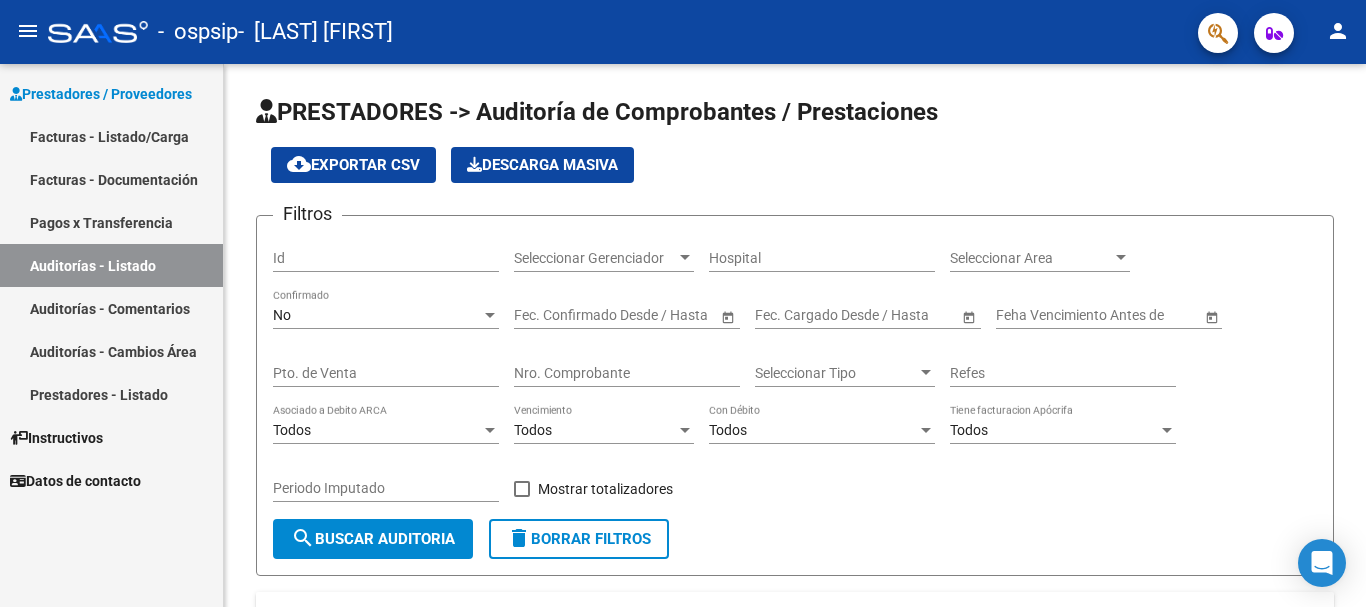 click on "Pagos x Transferencia" at bounding box center [111, 222] 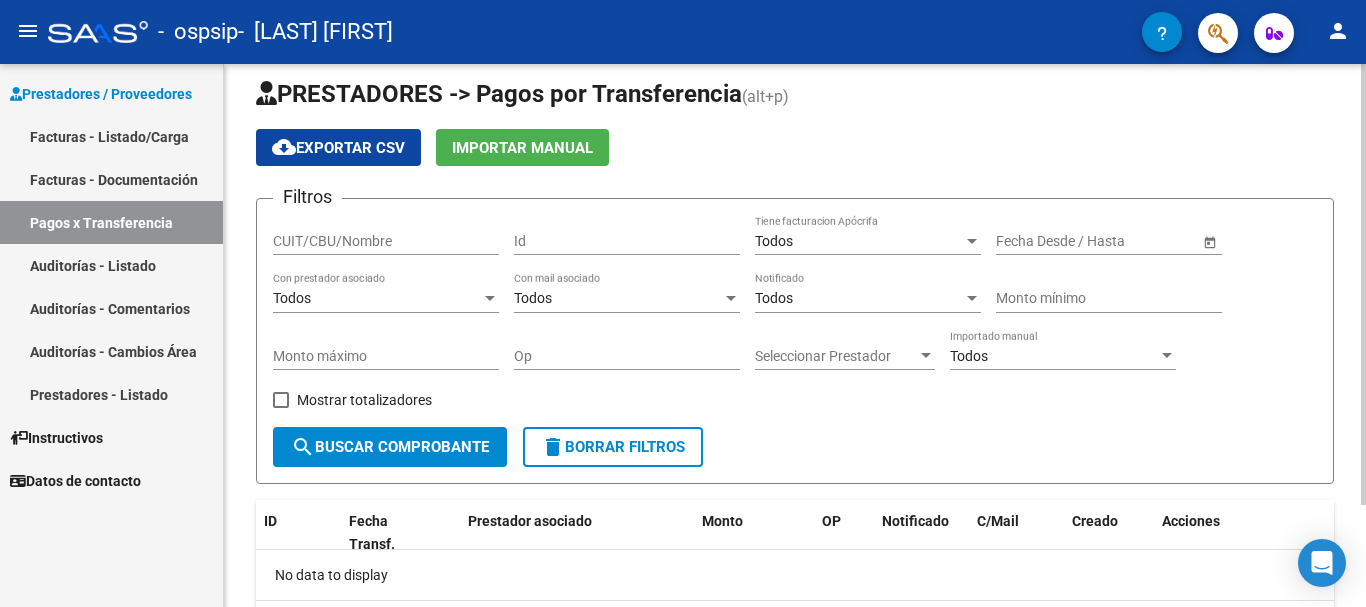 scroll, scrollTop: 0, scrollLeft: 0, axis: both 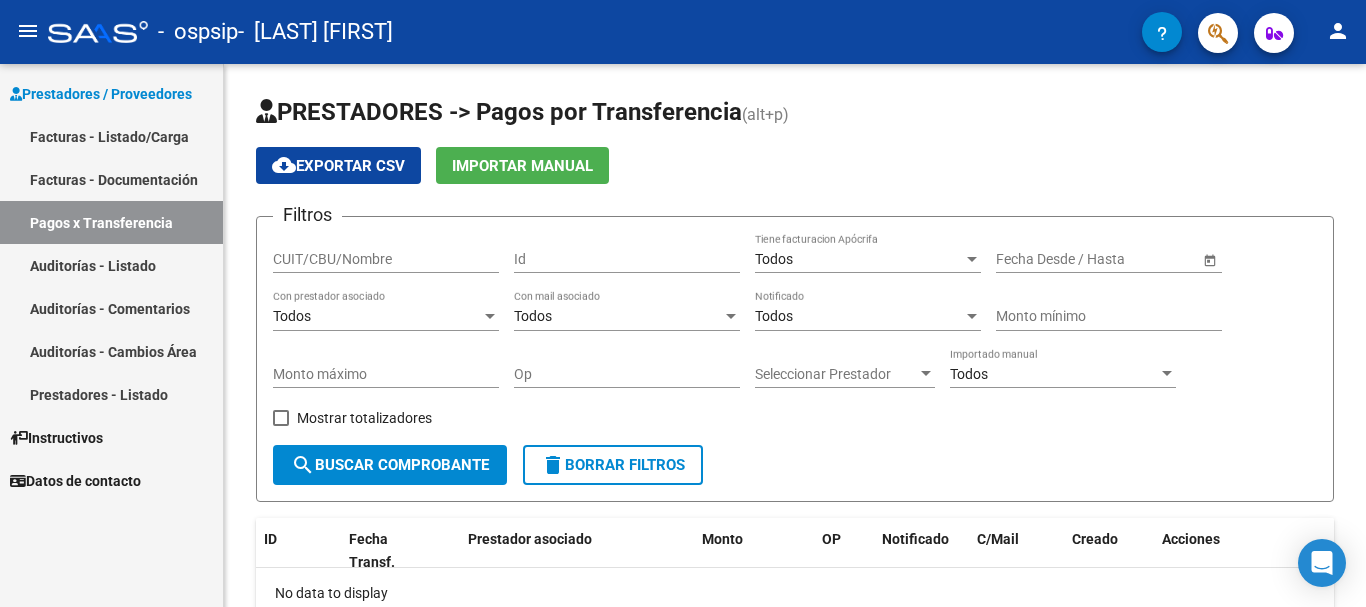 click on "menu" 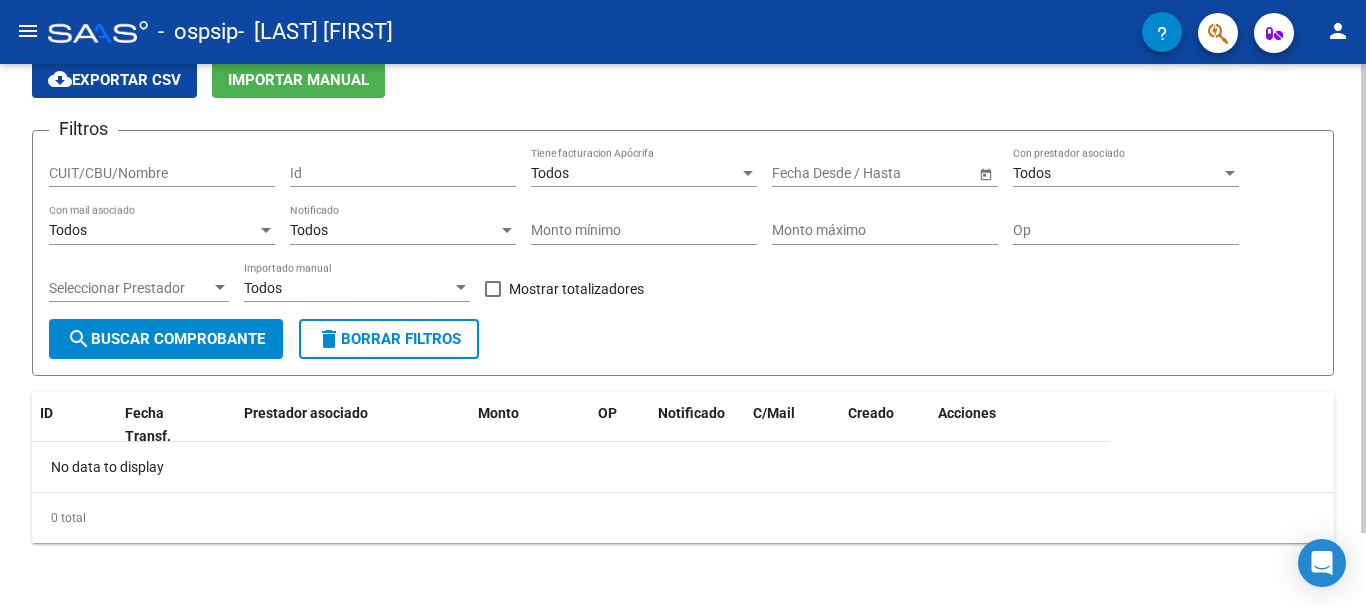 scroll, scrollTop: 0, scrollLeft: 0, axis: both 